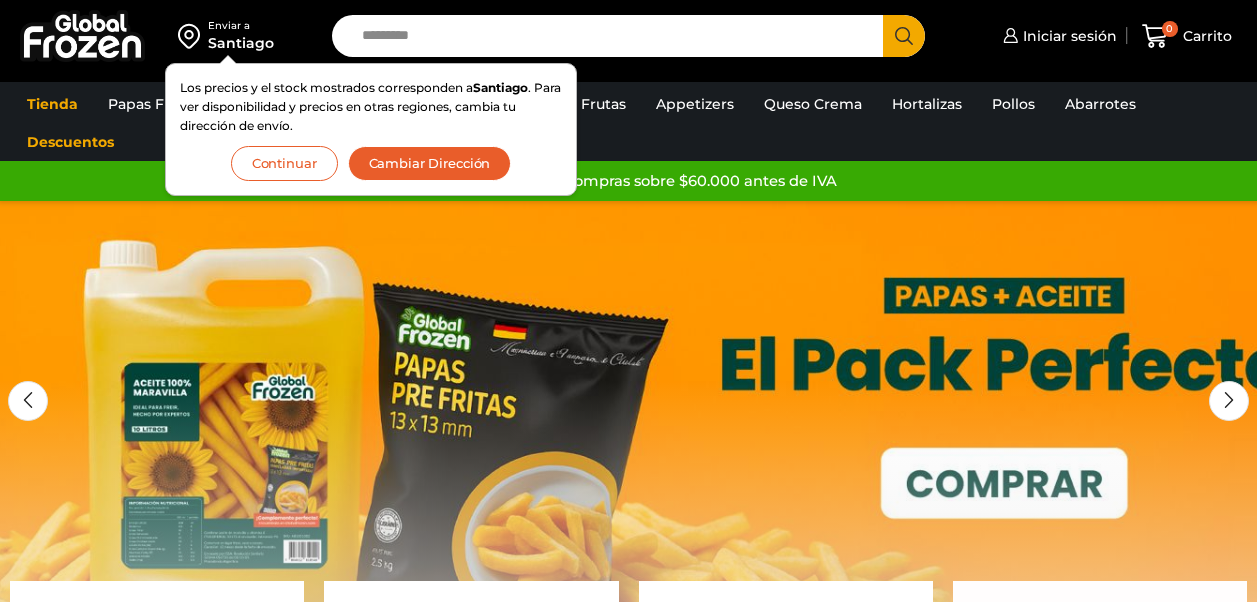scroll, scrollTop: 0, scrollLeft: 0, axis: both 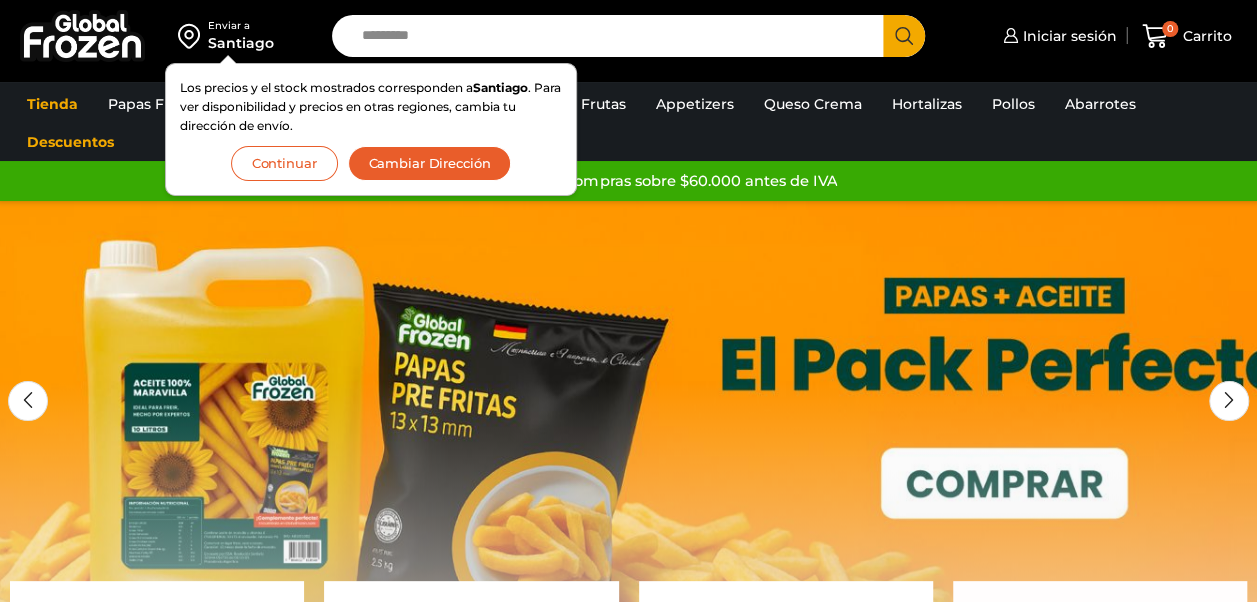 click on "Continuar" at bounding box center [284, 163] 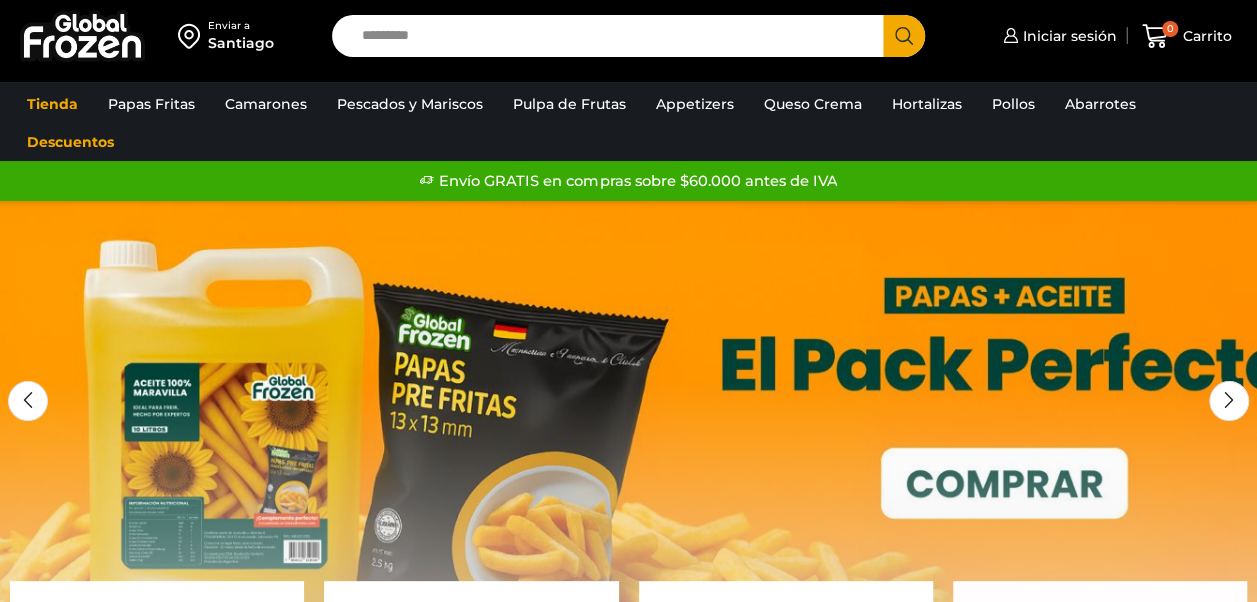 scroll, scrollTop: 0, scrollLeft: 0, axis: both 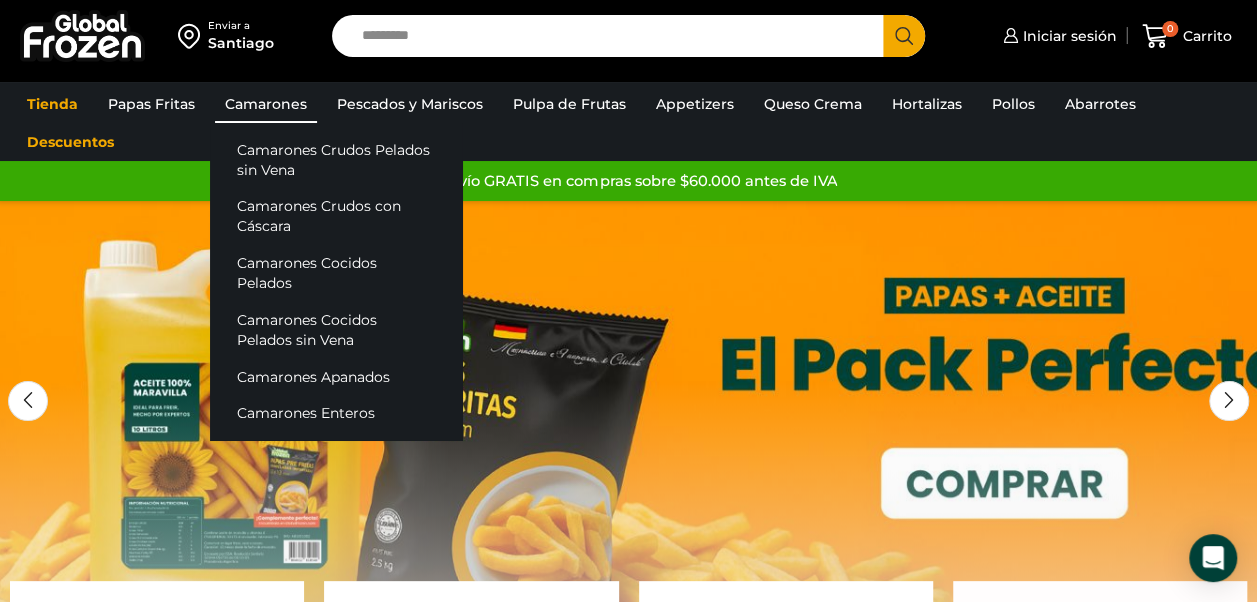click on "Camarones" at bounding box center [266, 104] 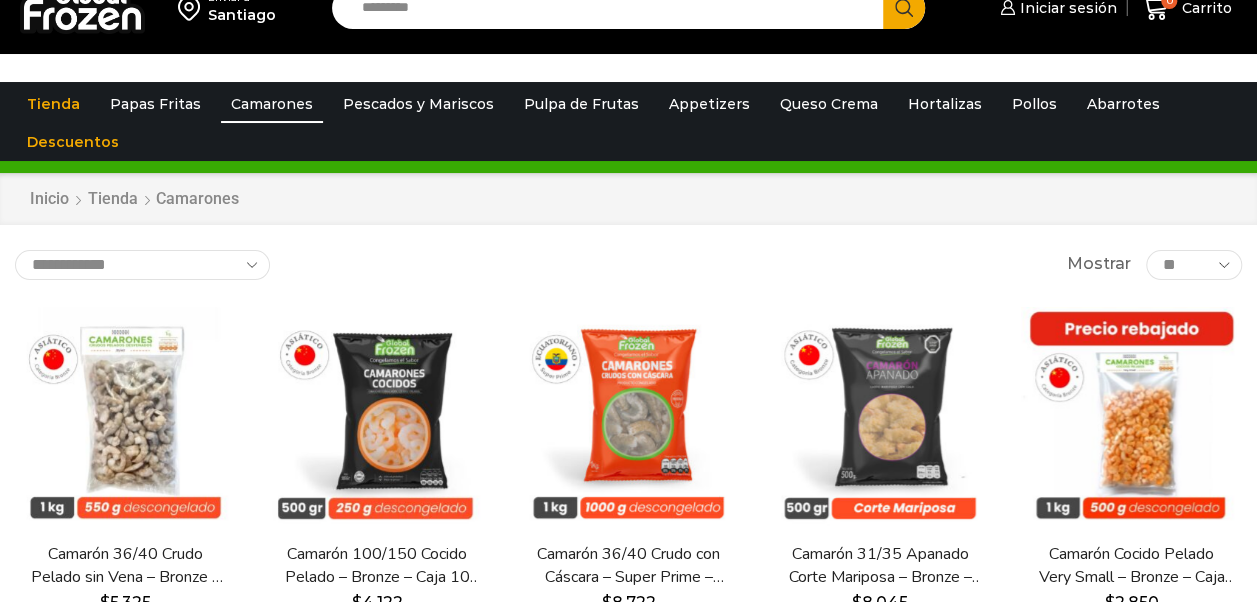 scroll, scrollTop: 100, scrollLeft: 0, axis: vertical 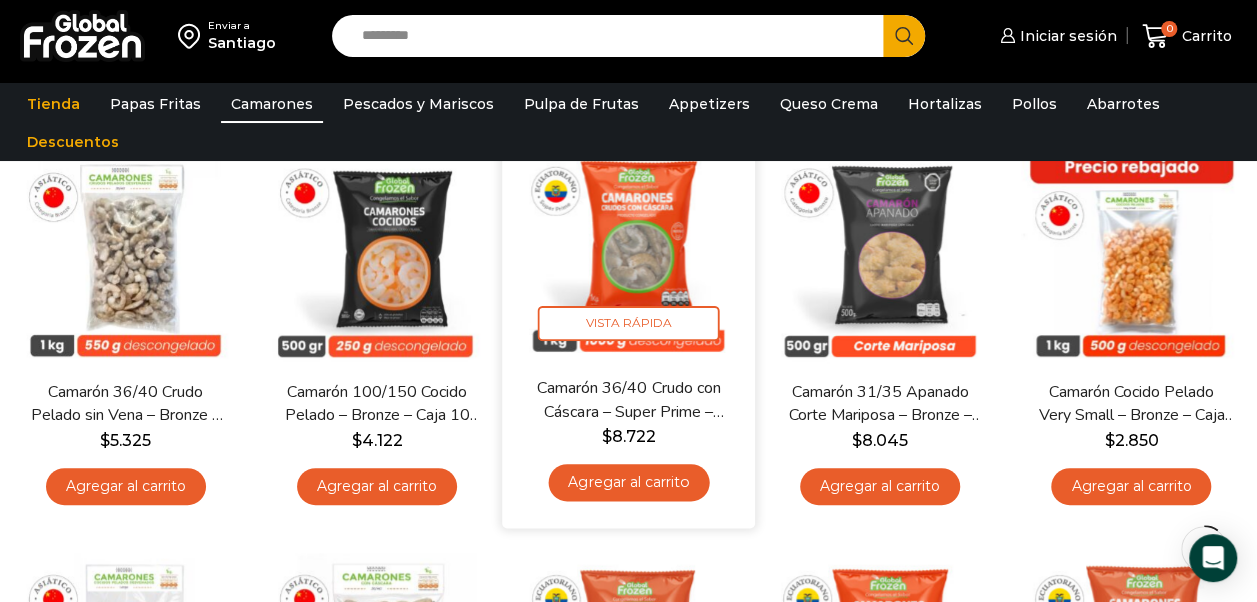 click at bounding box center (628, 249) 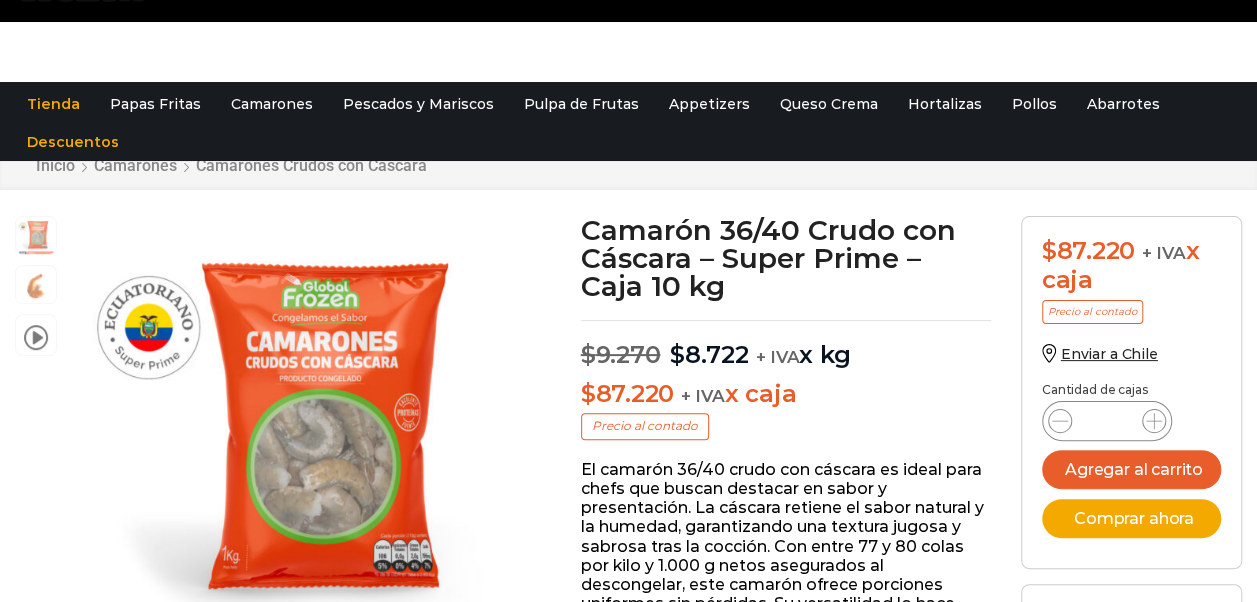 scroll, scrollTop: 101, scrollLeft: 0, axis: vertical 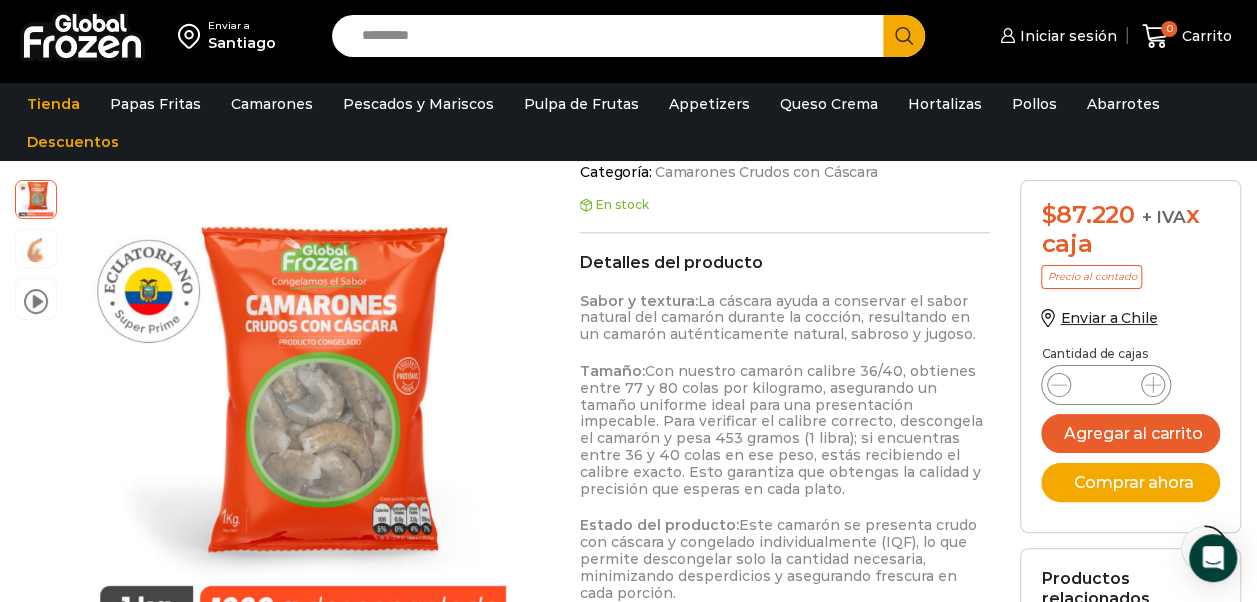click on "video
Pasa el mouse por encima de la imagen para aplicar zoom
Camarón 36/40 Crudo con Cáscara – Super Prime – Caja 10 kg" at bounding box center (282, 443) 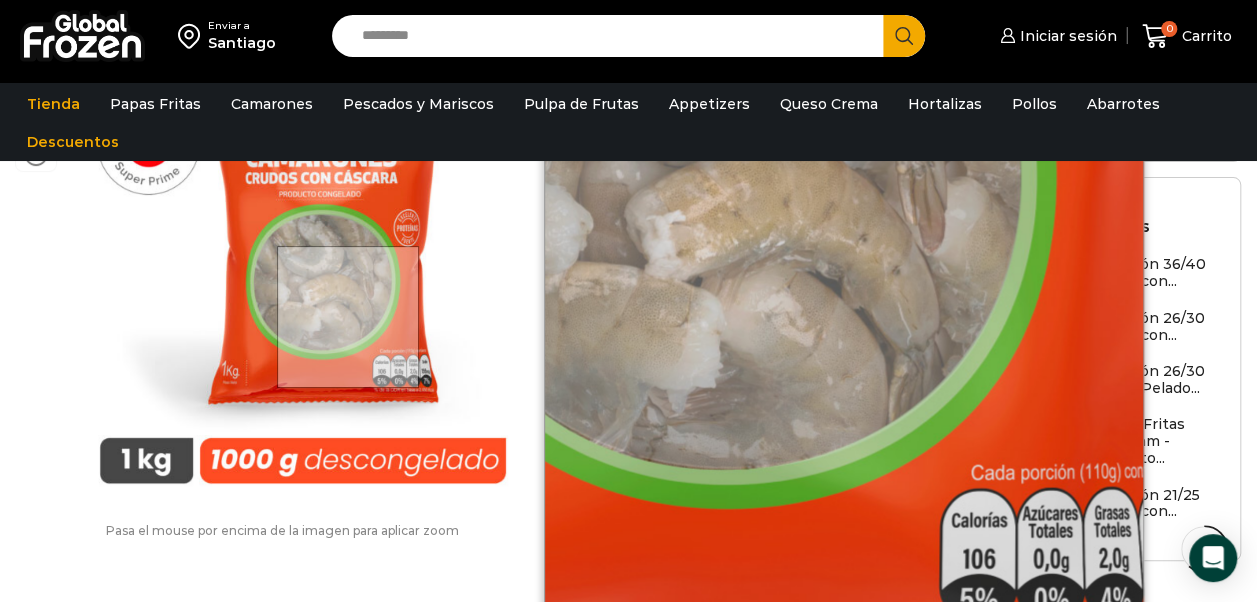 scroll, scrollTop: 2324, scrollLeft: 0, axis: vertical 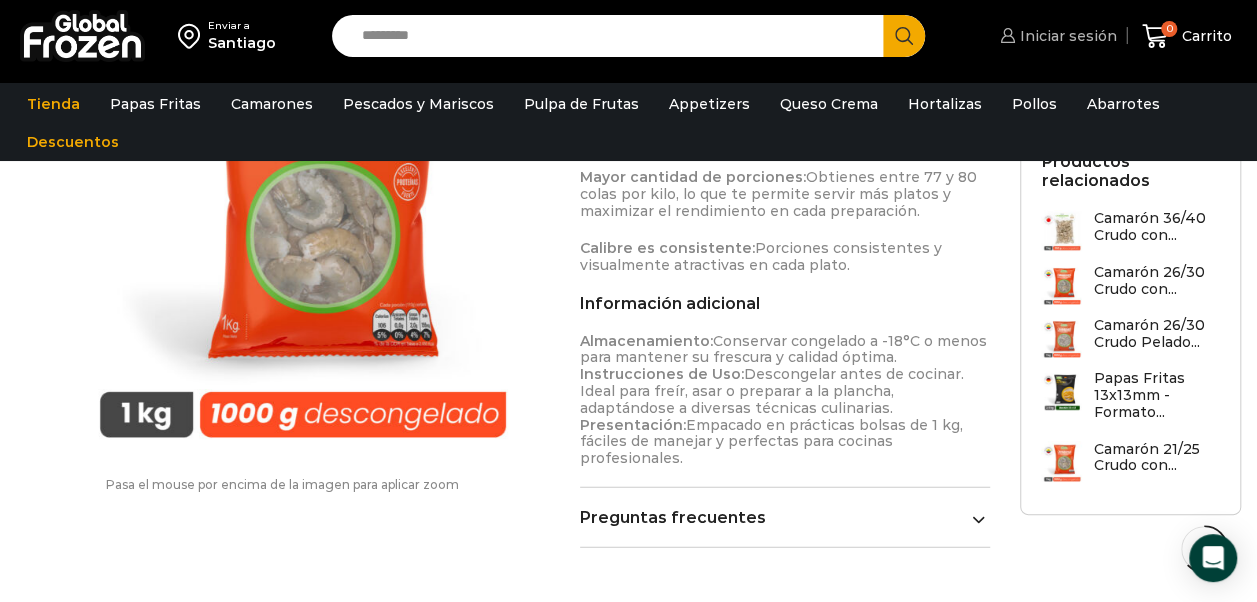 click on "Iniciar sesión" at bounding box center [1056, 36] 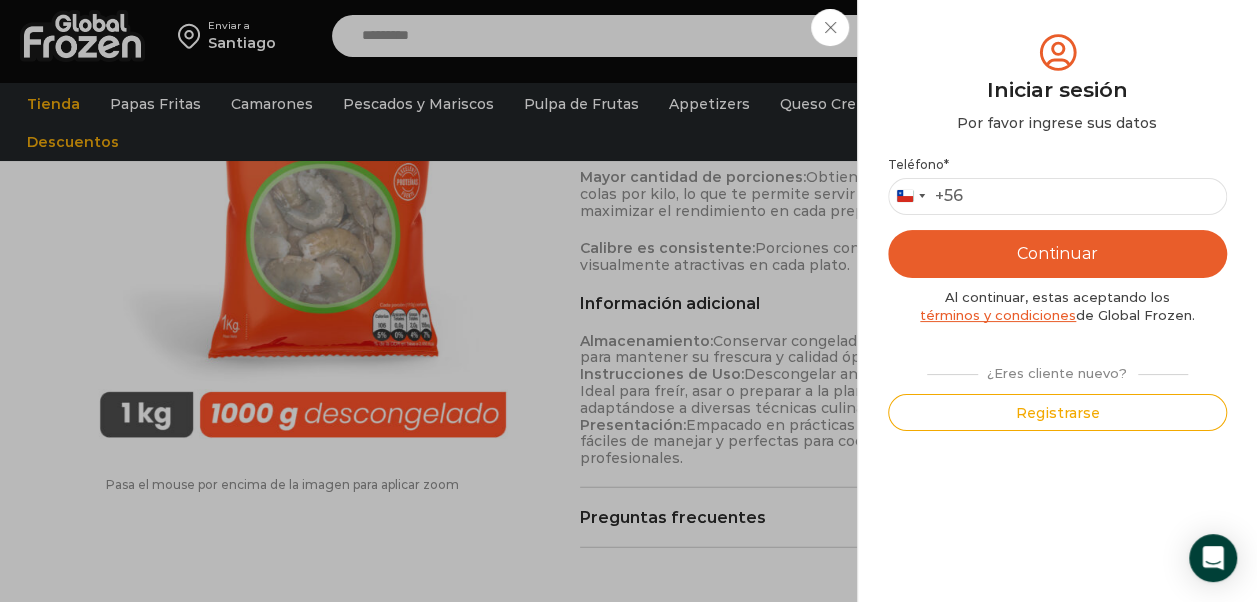 click on "Teléfono
*" at bounding box center (1057, 165) 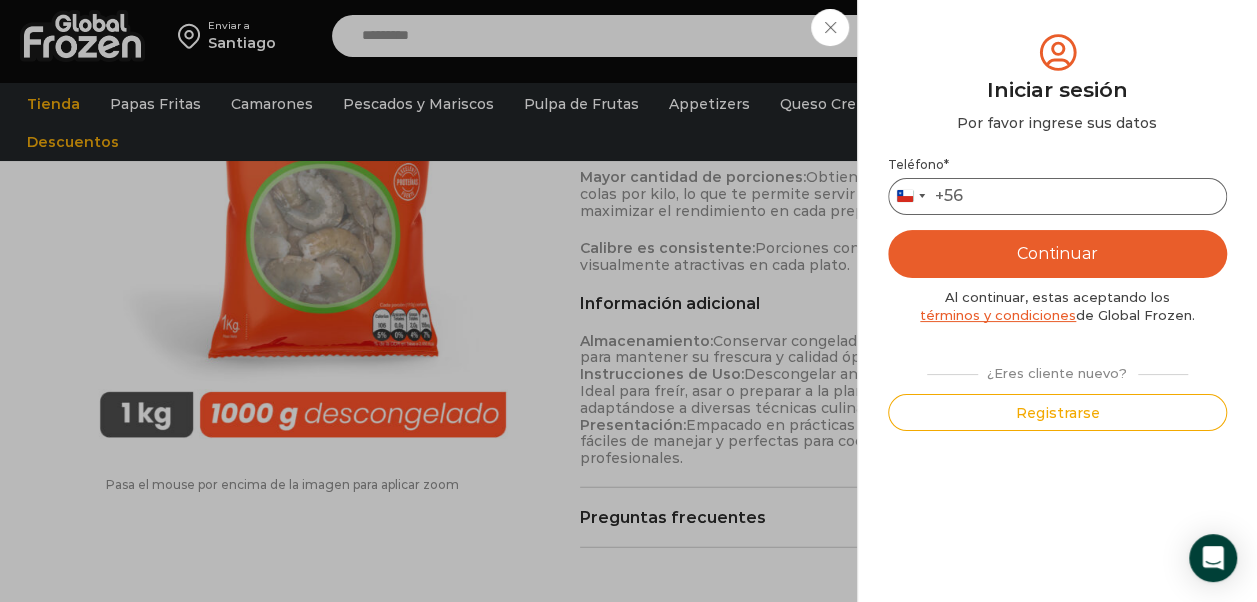 click on "Teléfono
*" at bounding box center [1057, 196] 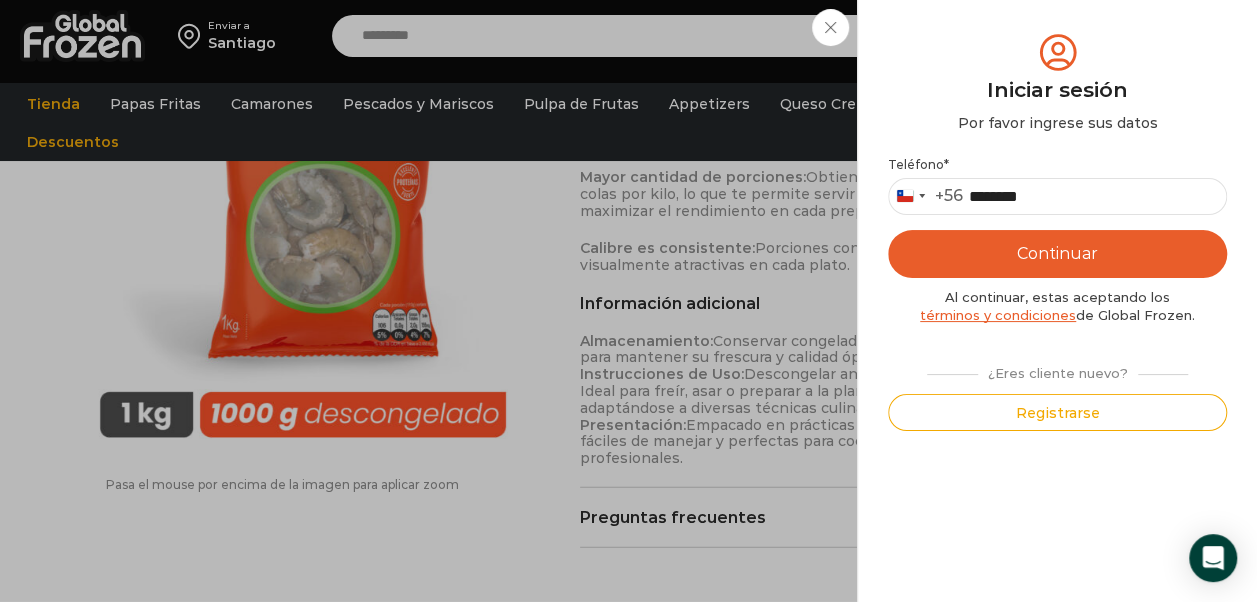 click on "Continuar" at bounding box center (1057, 254) 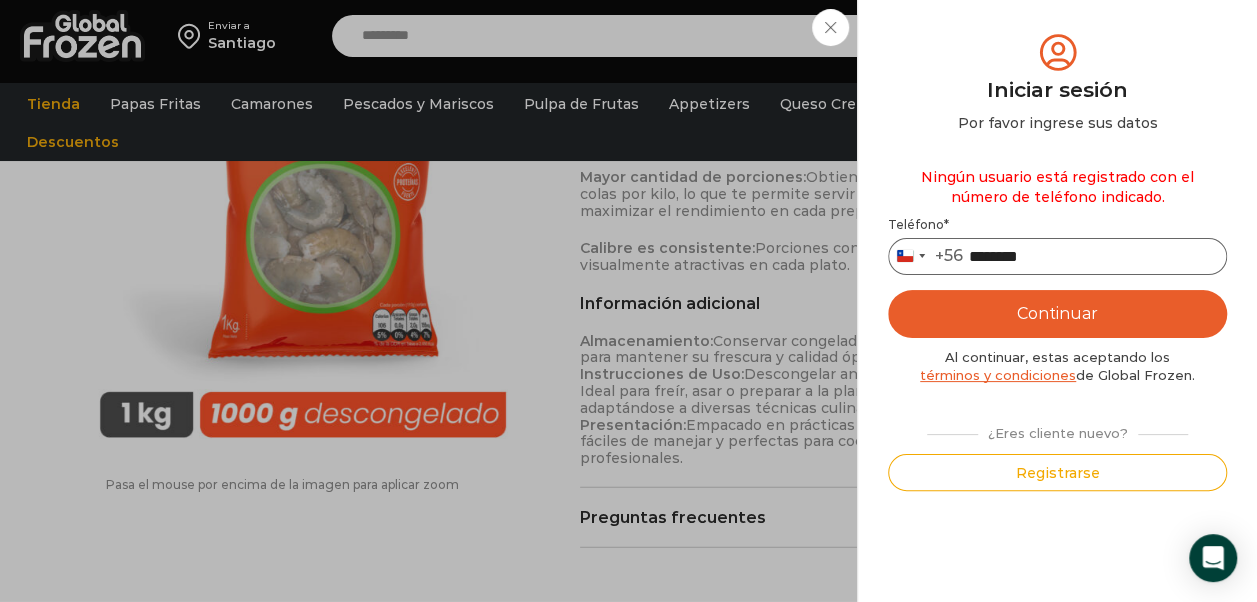 click on "********" at bounding box center (1057, 256) 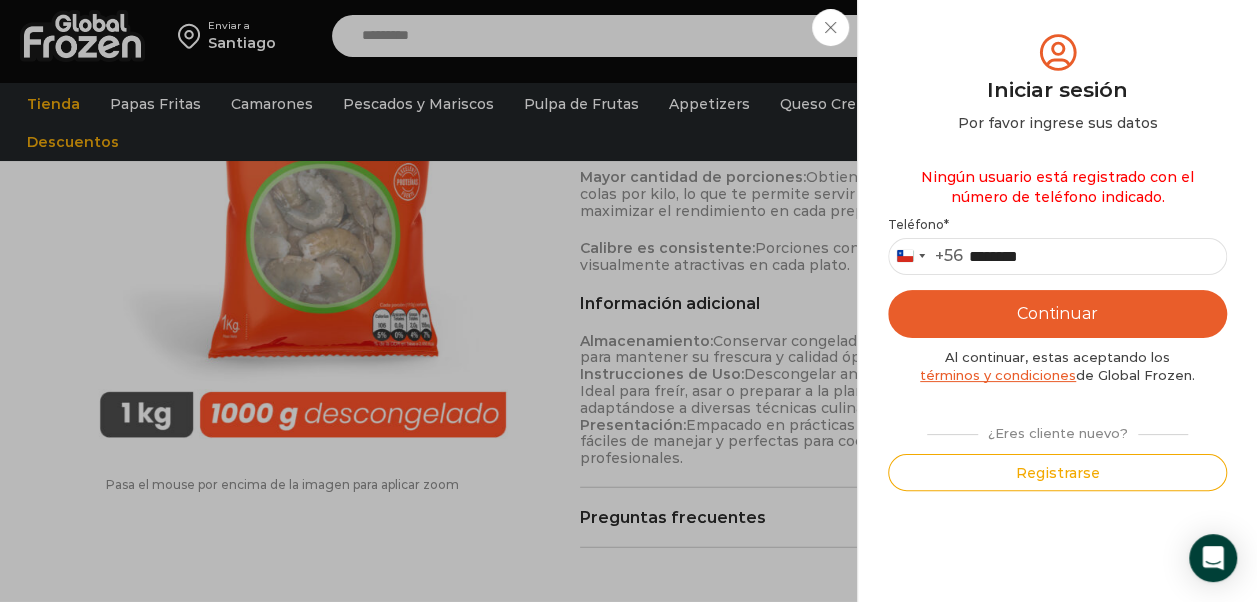 click on "Chile +56 +56 Argentina +54 Chile +56 ********" at bounding box center (1057, 256) 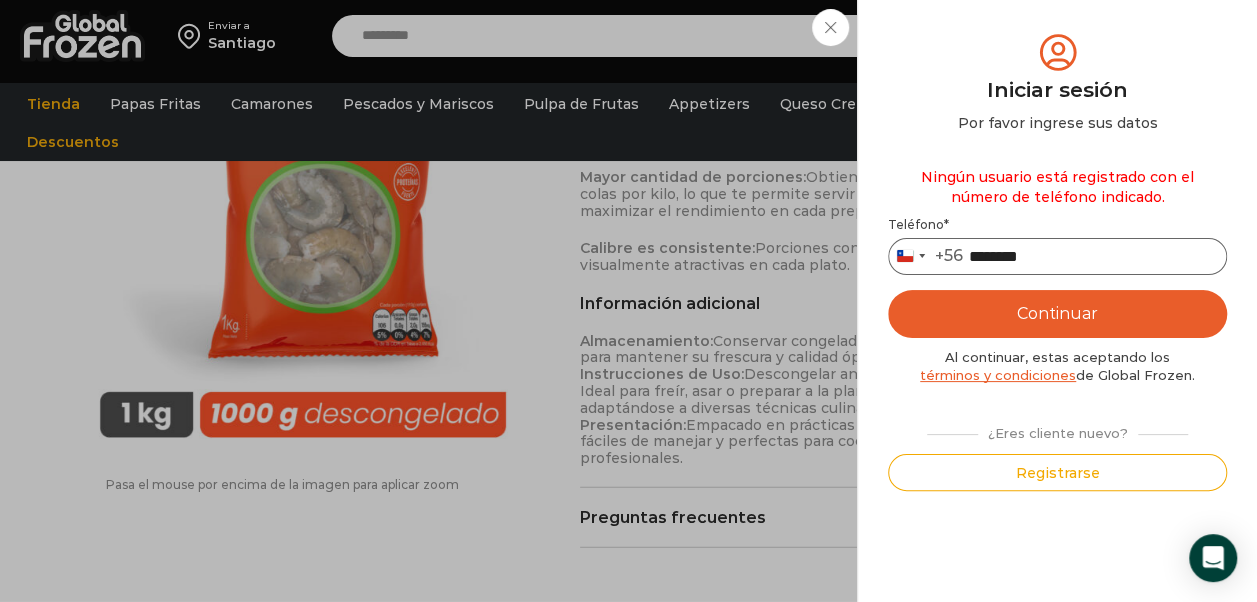 click on "********" at bounding box center [1057, 256] 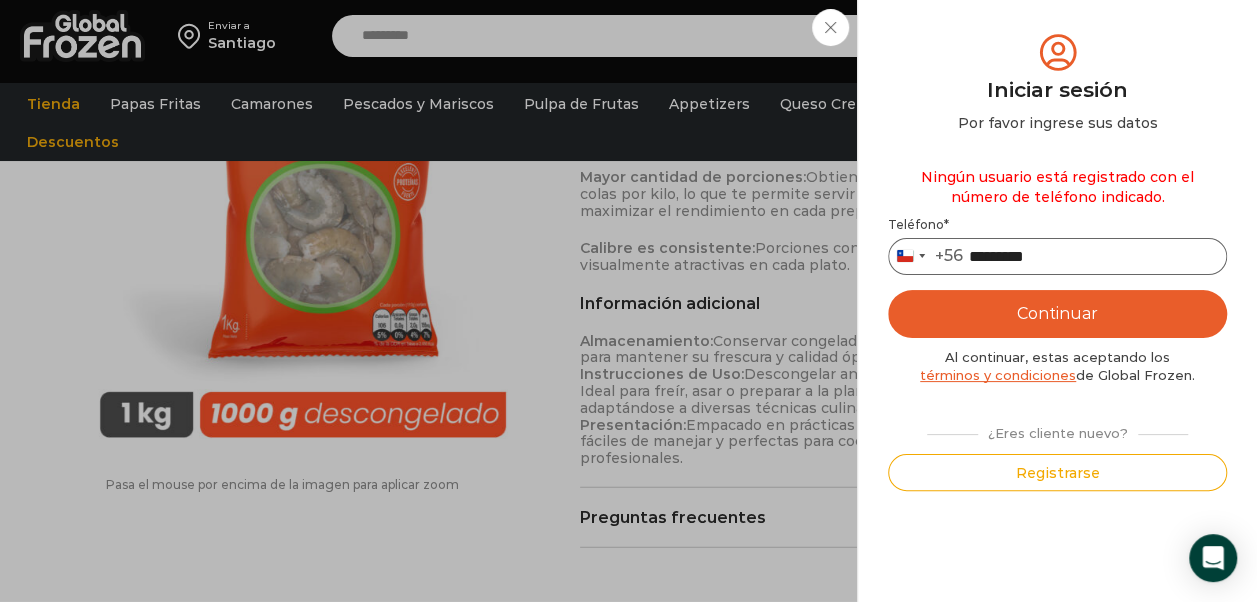 type on "*********" 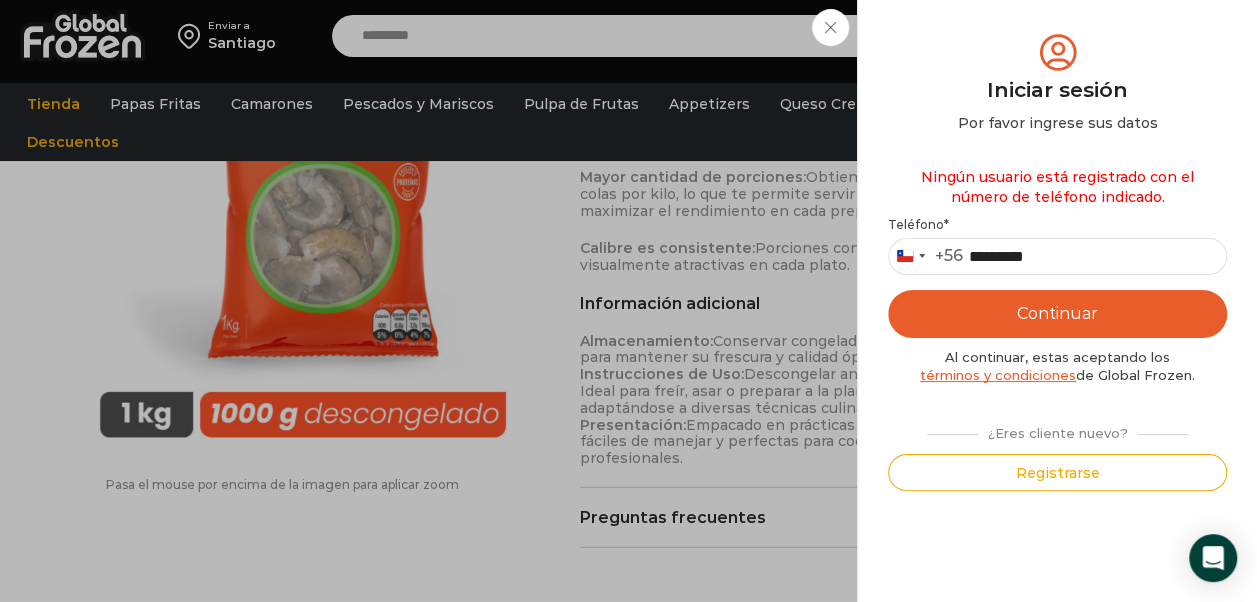 click on "Continuar" at bounding box center (1057, 314) 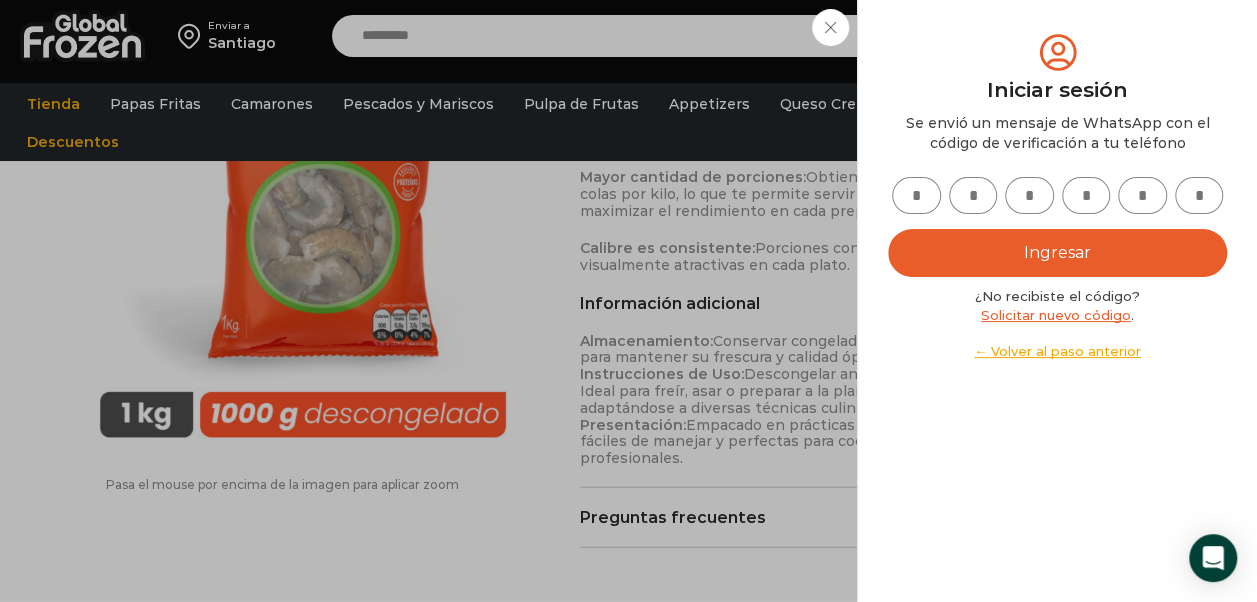 click at bounding box center (916, 195) 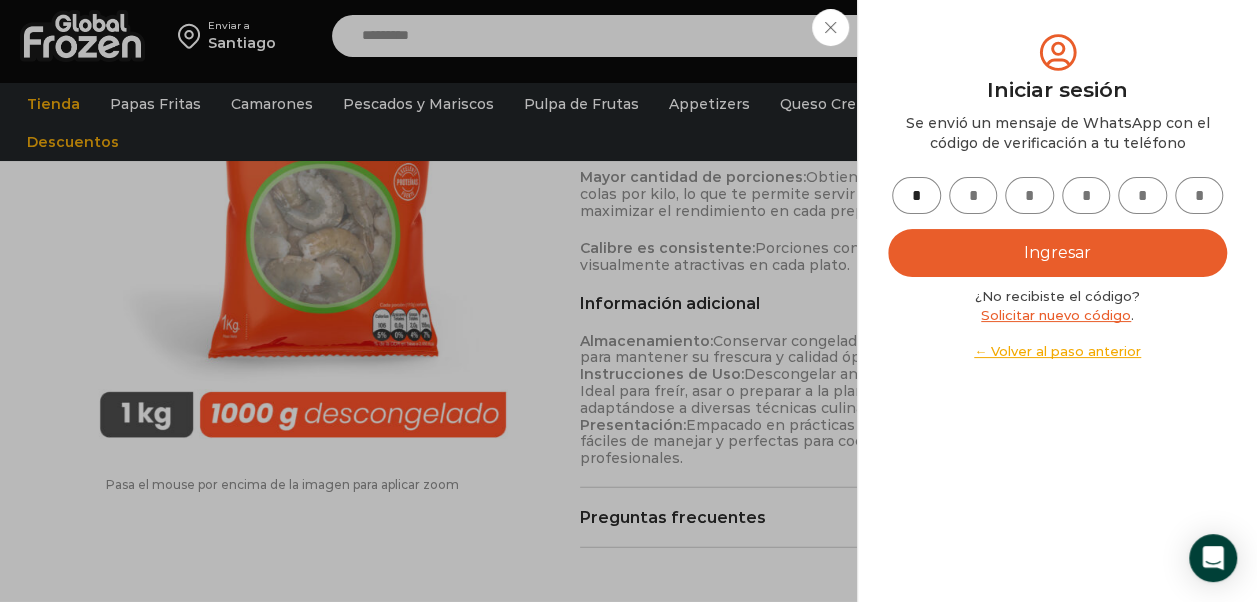 type on "*" 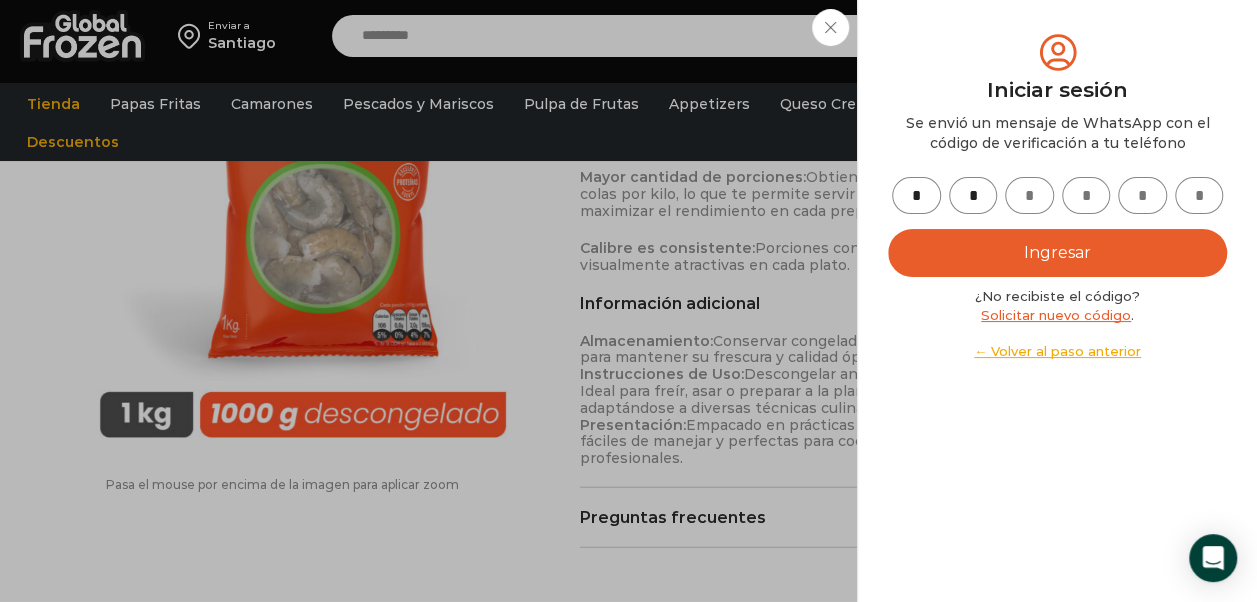 type on "*" 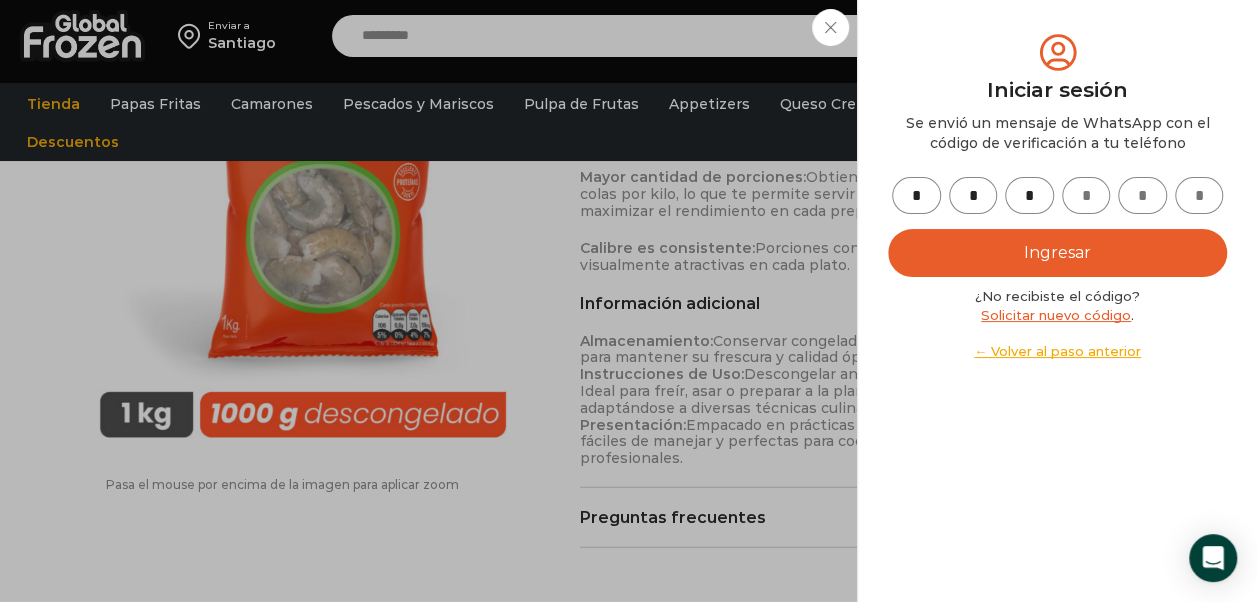 type on "*" 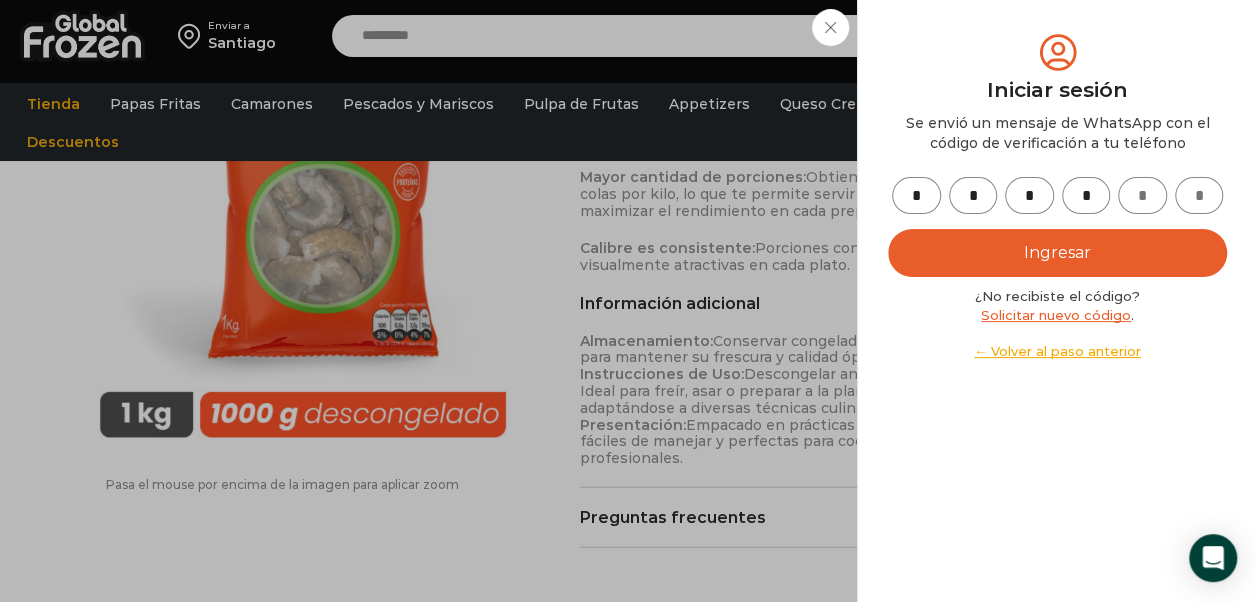 type on "*" 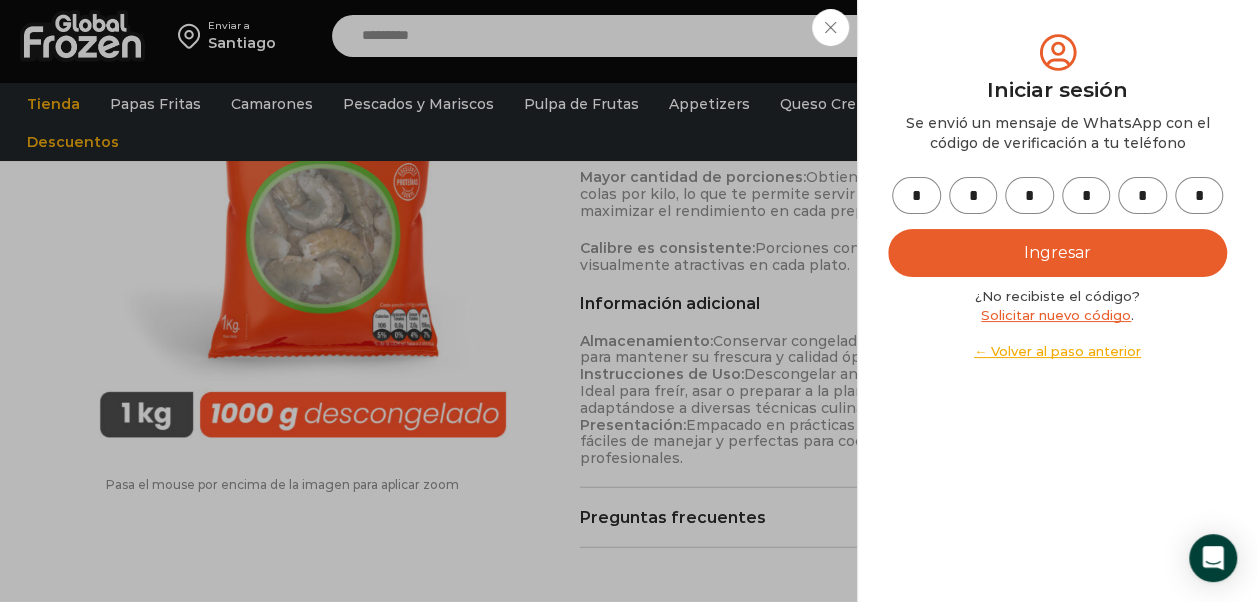 type on "*" 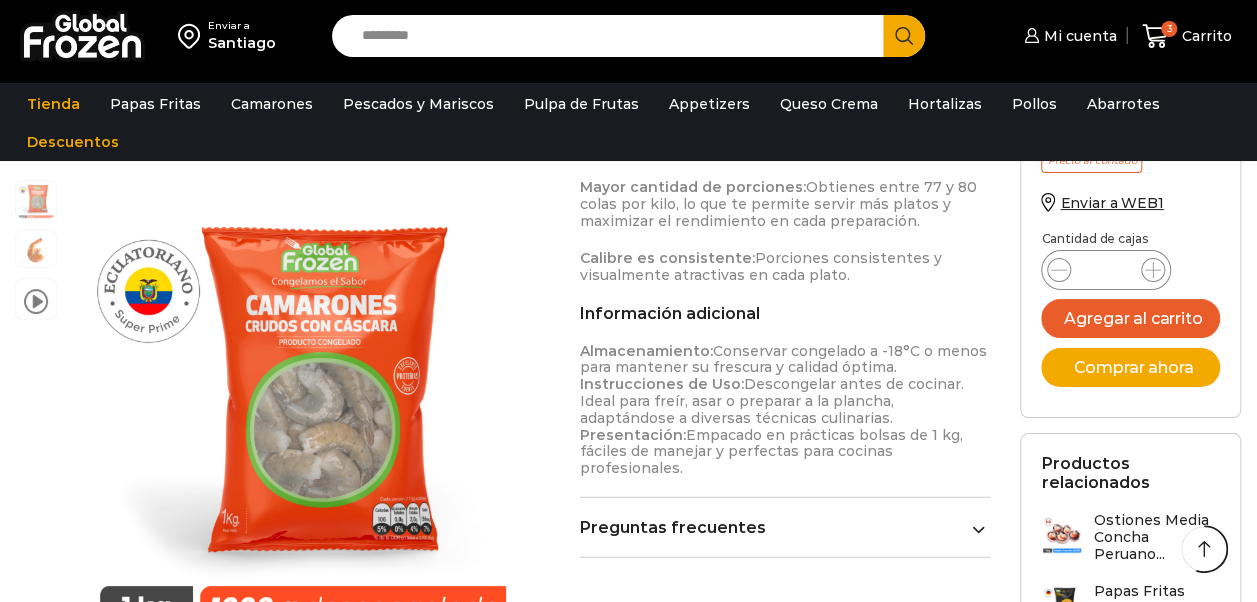 scroll, scrollTop: 2015, scrollLeft: 0, axis: vertical 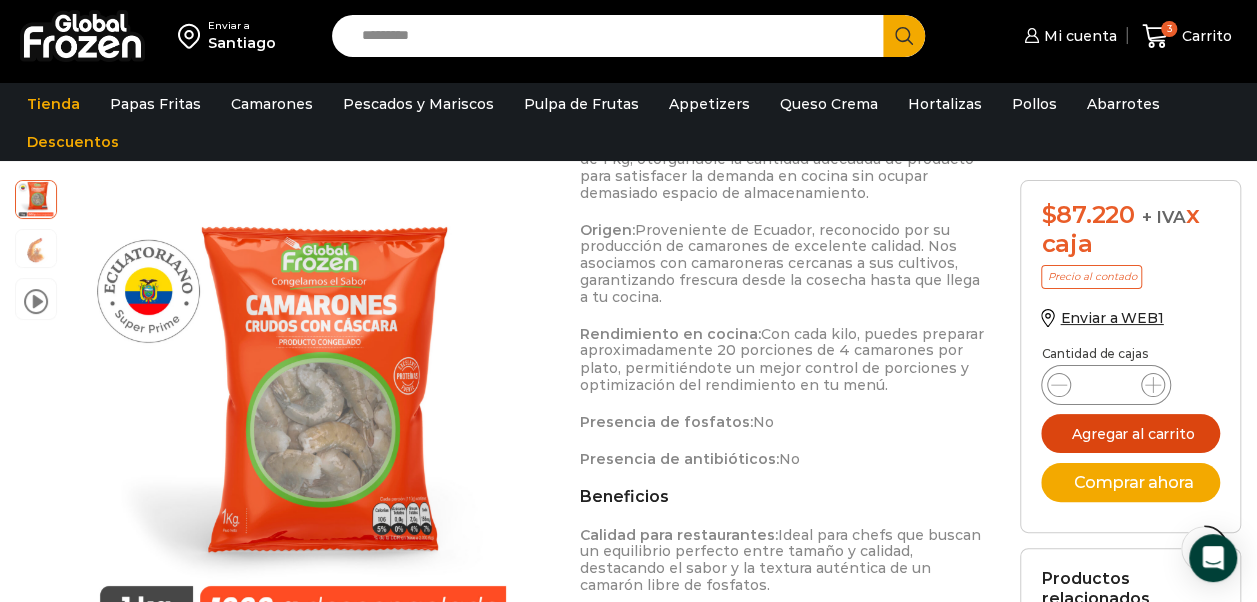 click on "Agregar al carrito" at bounding box center [1130, 433] 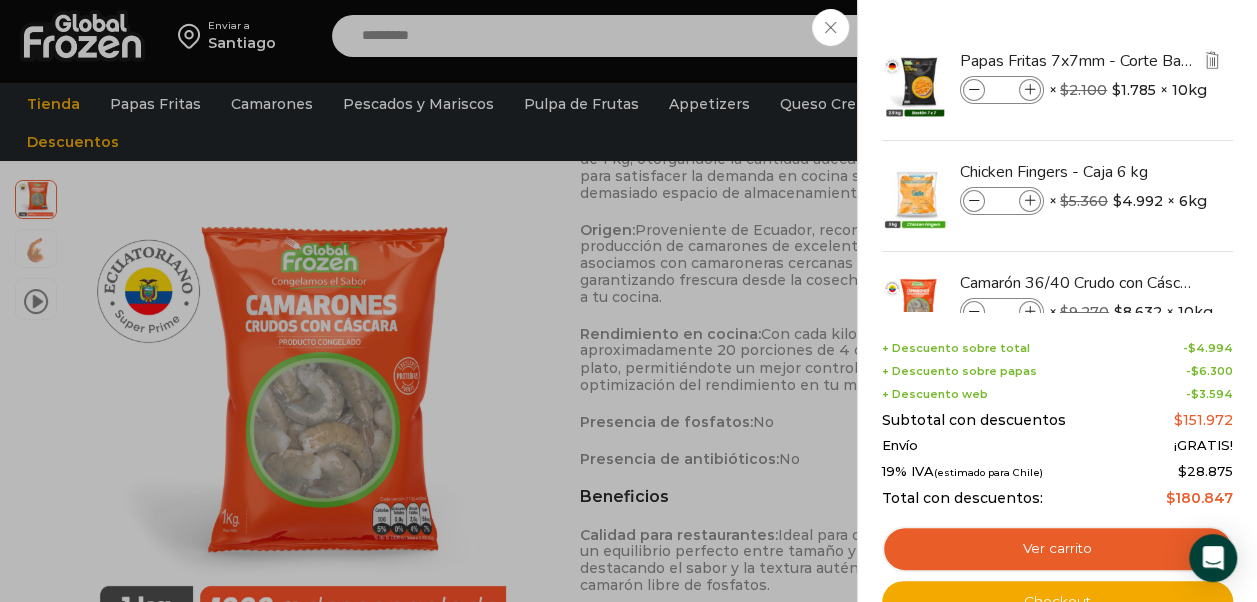 click at bounding box center (974, 90) 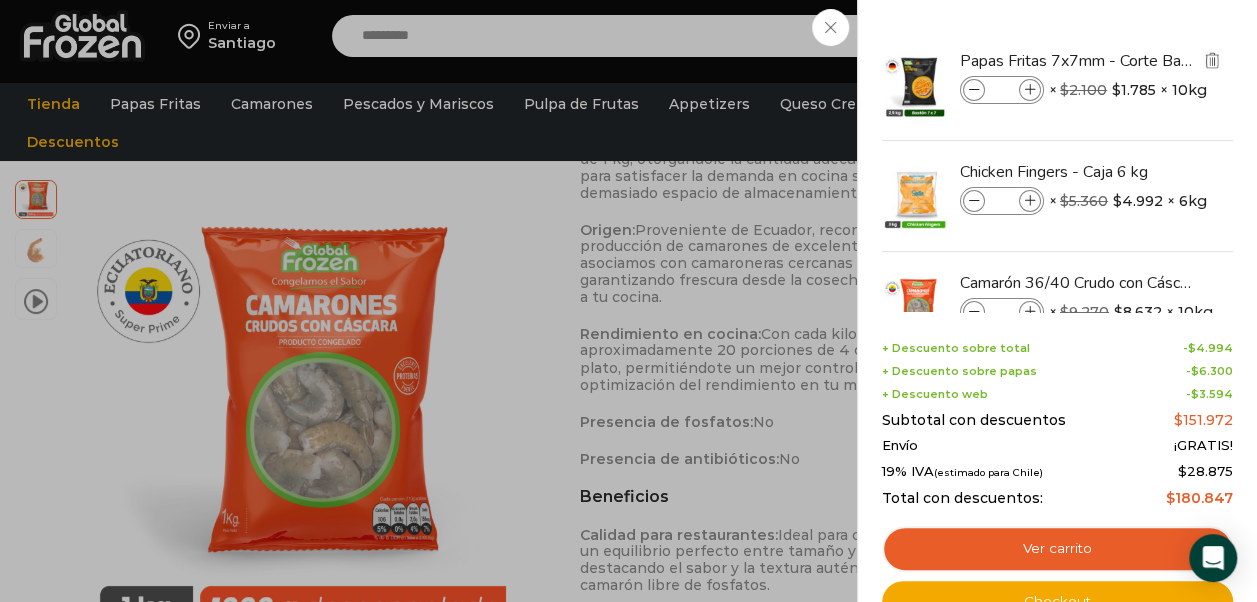 type on "*" 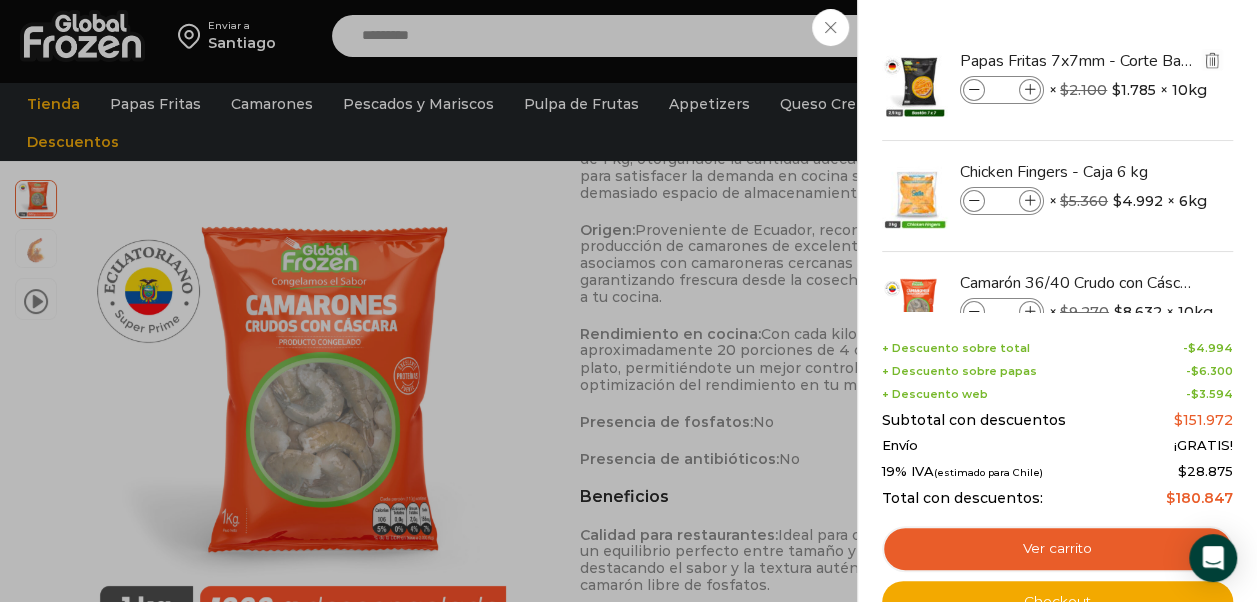 click at bounding box center [974, 90] 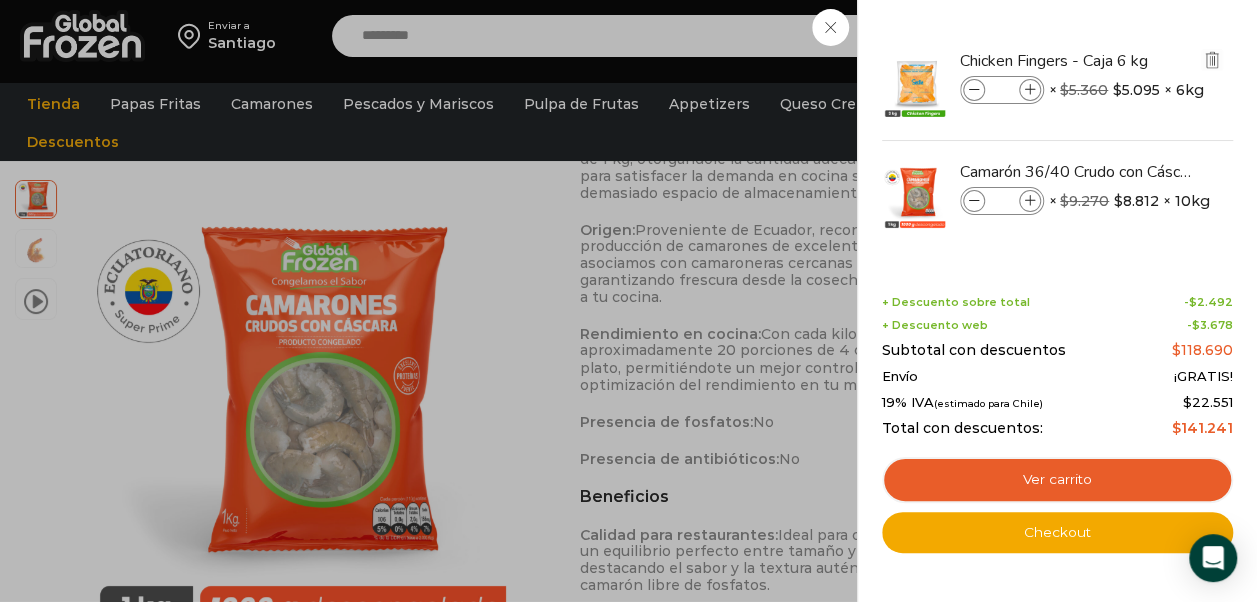 click at bounding box center (974, 90) 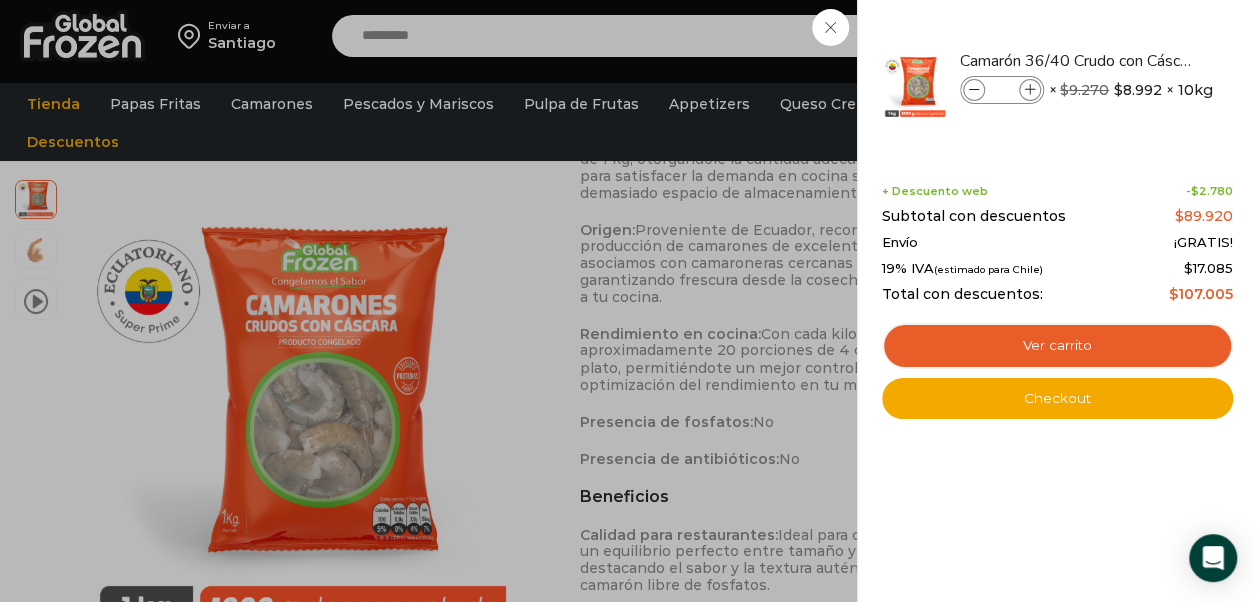 click on "1
Carrito
1
1
Shopping Cart
*" at bounding box center [1187, 36] 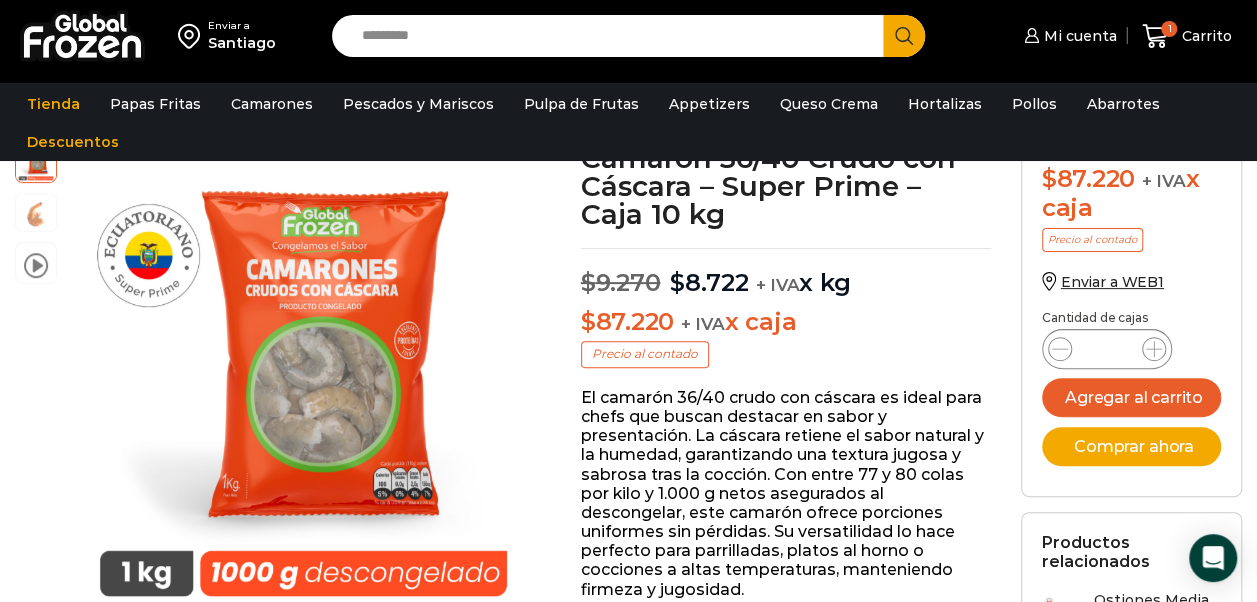 scroll, scrollTop: 0, scrollLeft: 0, axis: both 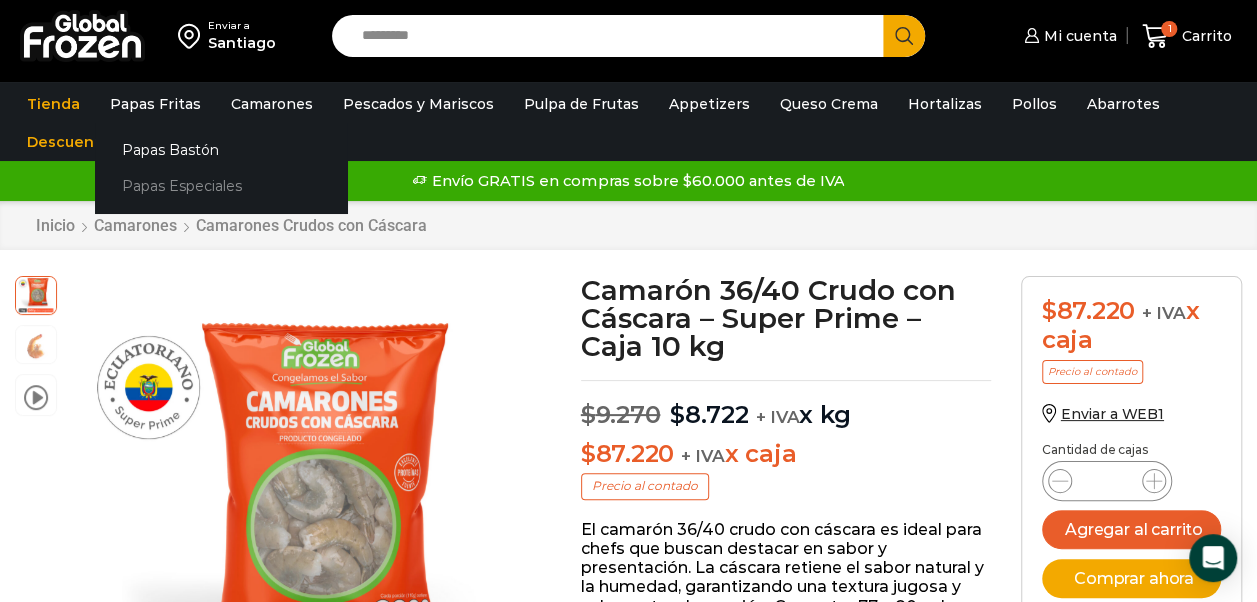 click on "Papas Especiales" at bounding box center [221, 186] 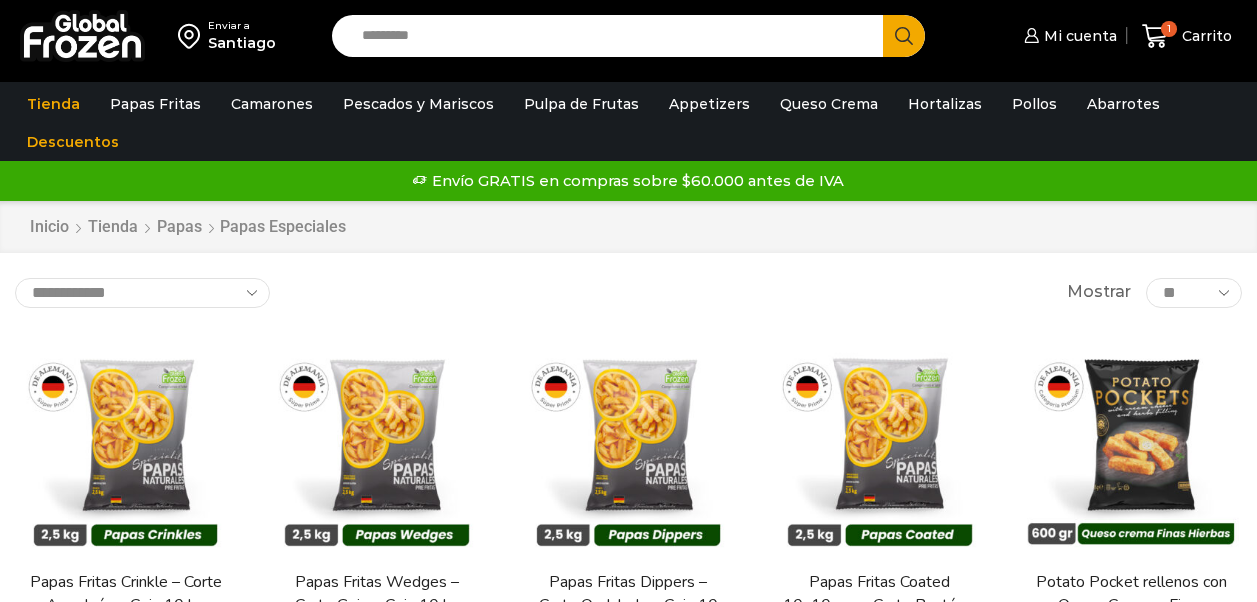 scroll, scrollTop: 0, scrollLeft: 0, axis: both 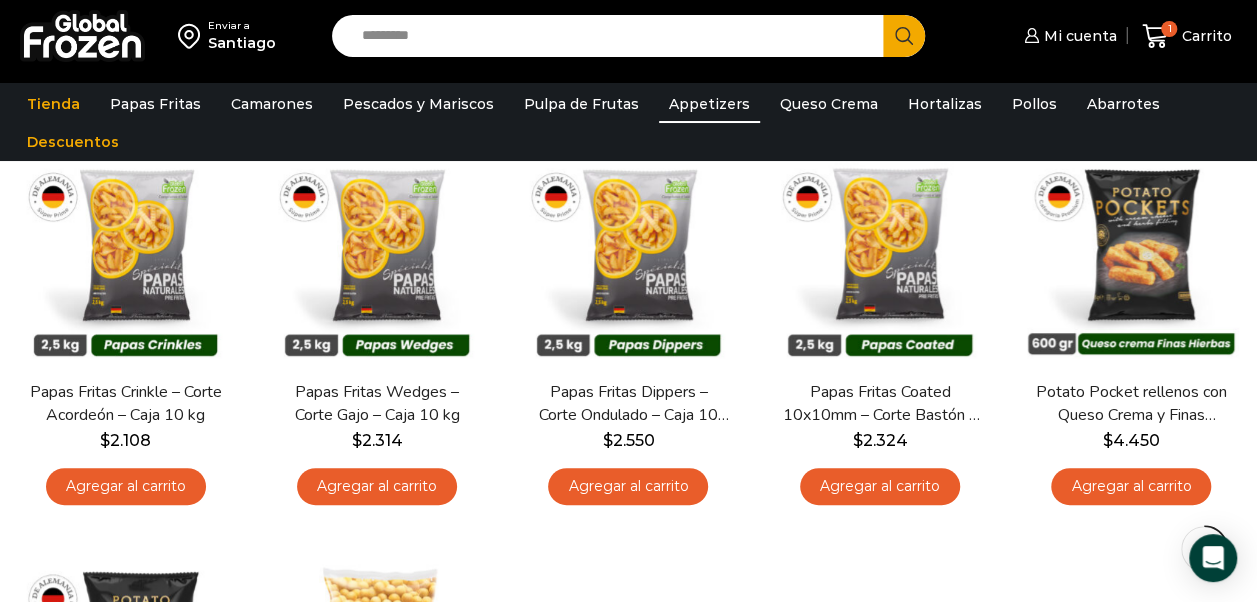 click on "Appetizers" at bounding box center [709, 104] 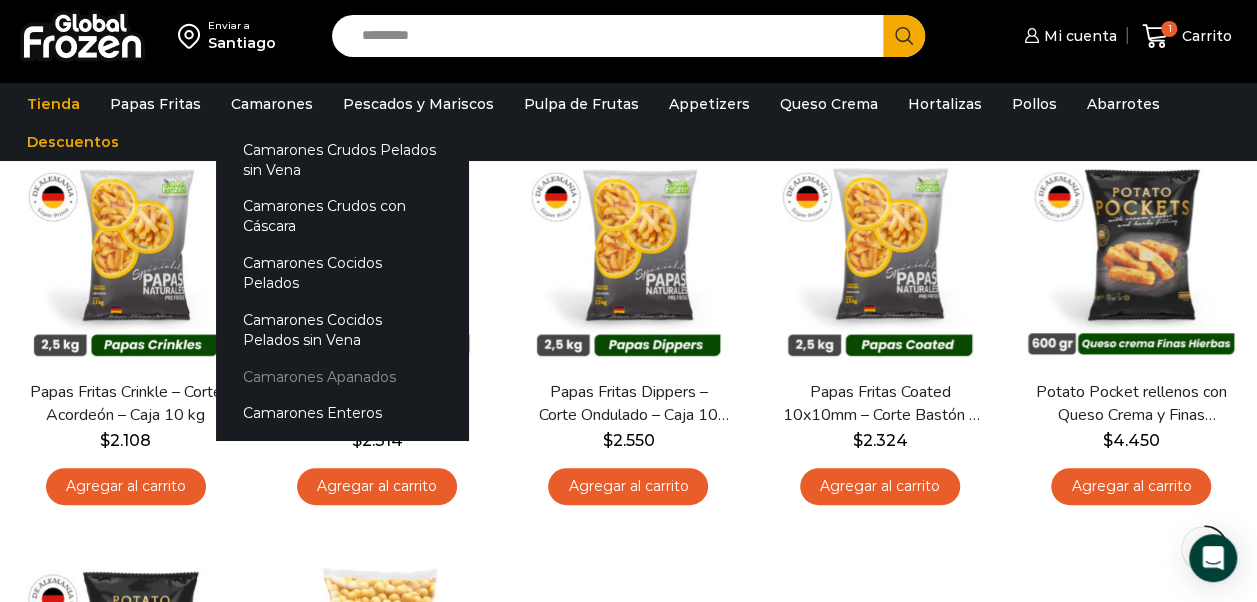 click on "Camarones Apanados" at bounding box center (342, 376) 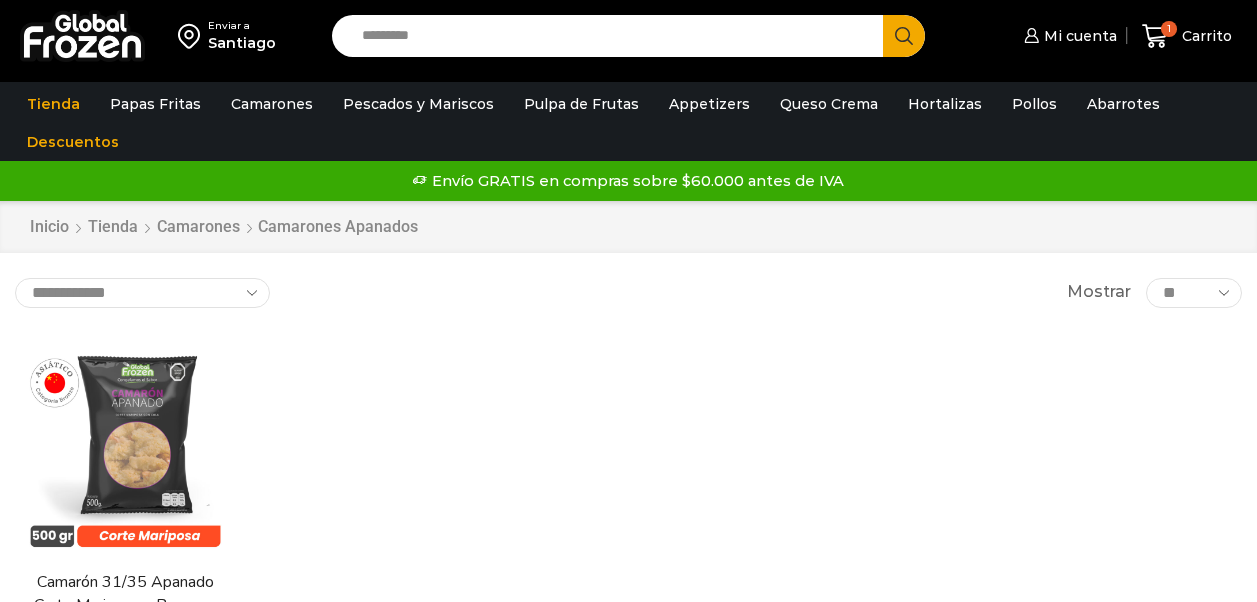 scroll, scrollTop: 0, scrollLeft: 0, axis: both 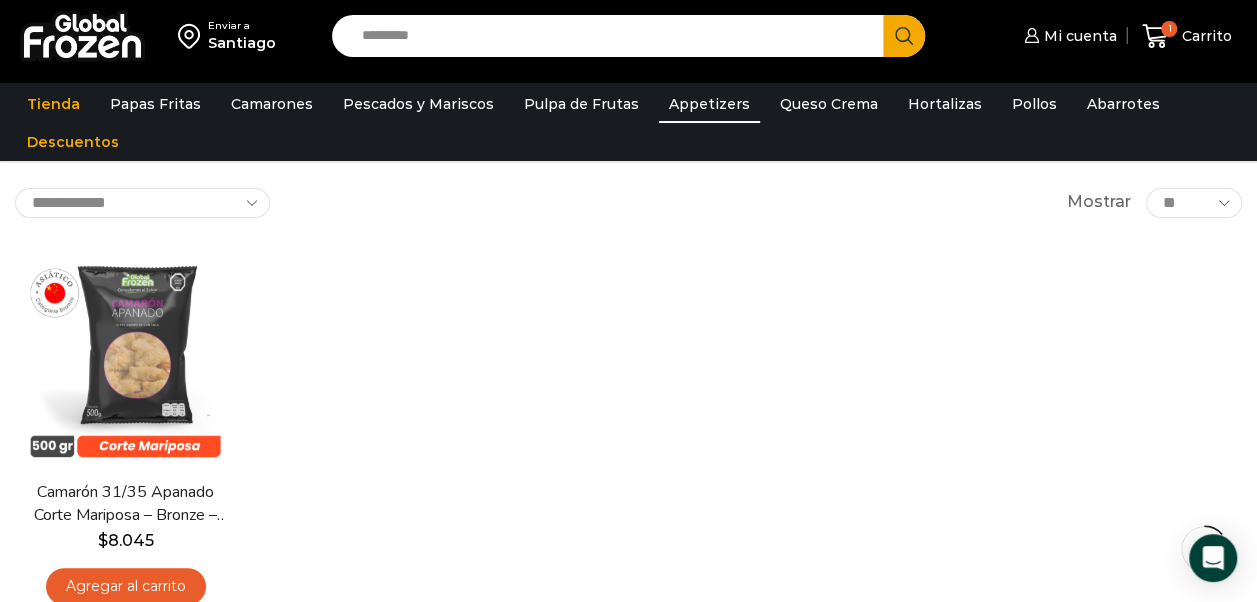 click on "Appetizers" at bounding box center (709, 104) 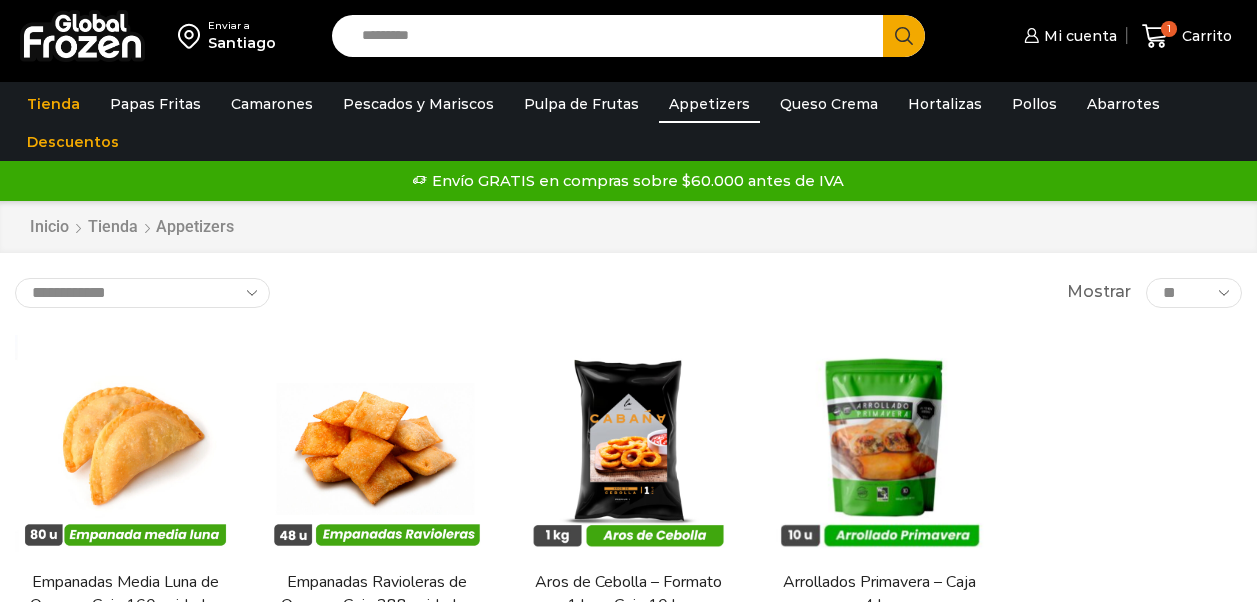 scroll, scrollTop: 0, scrollLeft: 0, axis: both 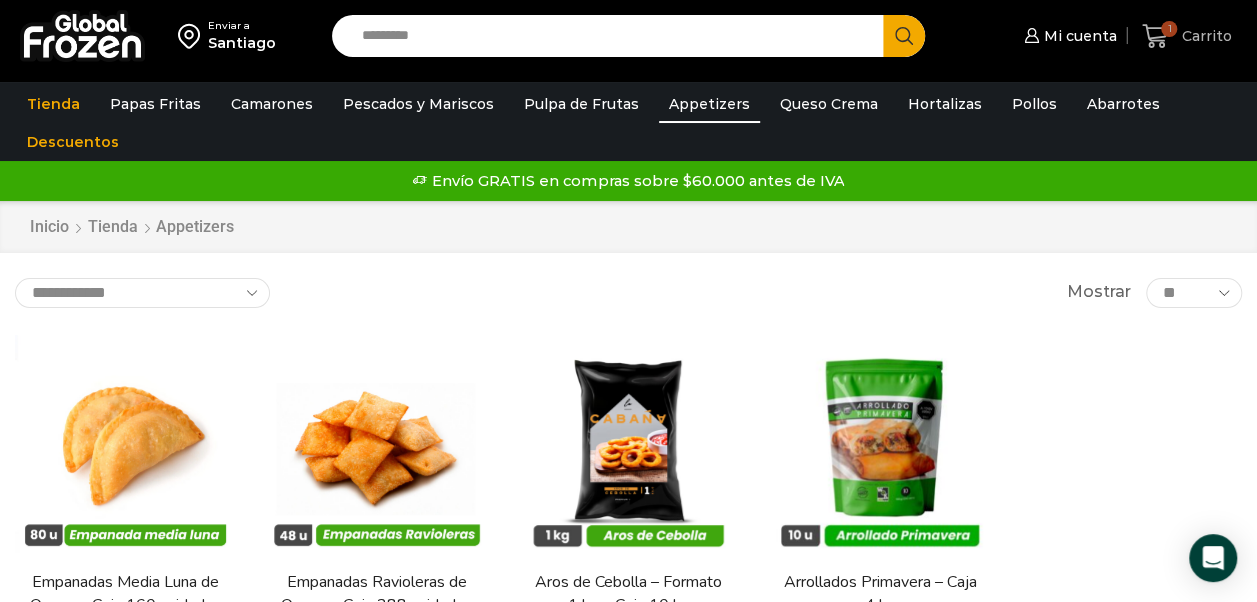 click on "1" at bounding box center [1169, 29] 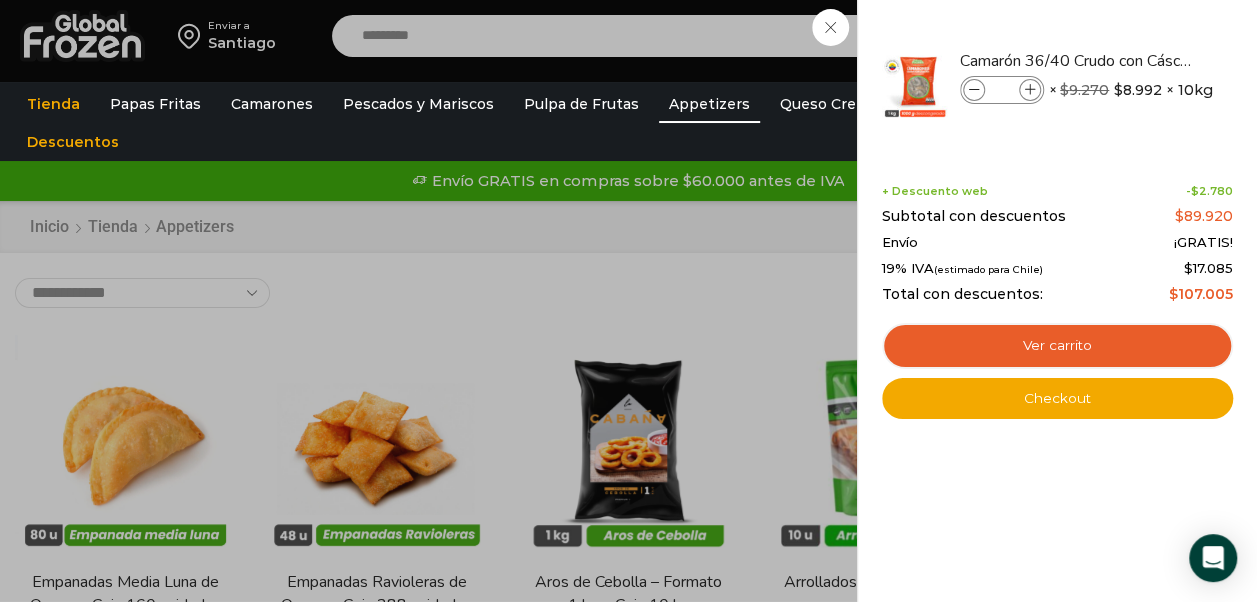 click on "1
Carrito
1
1
Shopping Cart
*
$" at bounding box center [1187, 36] 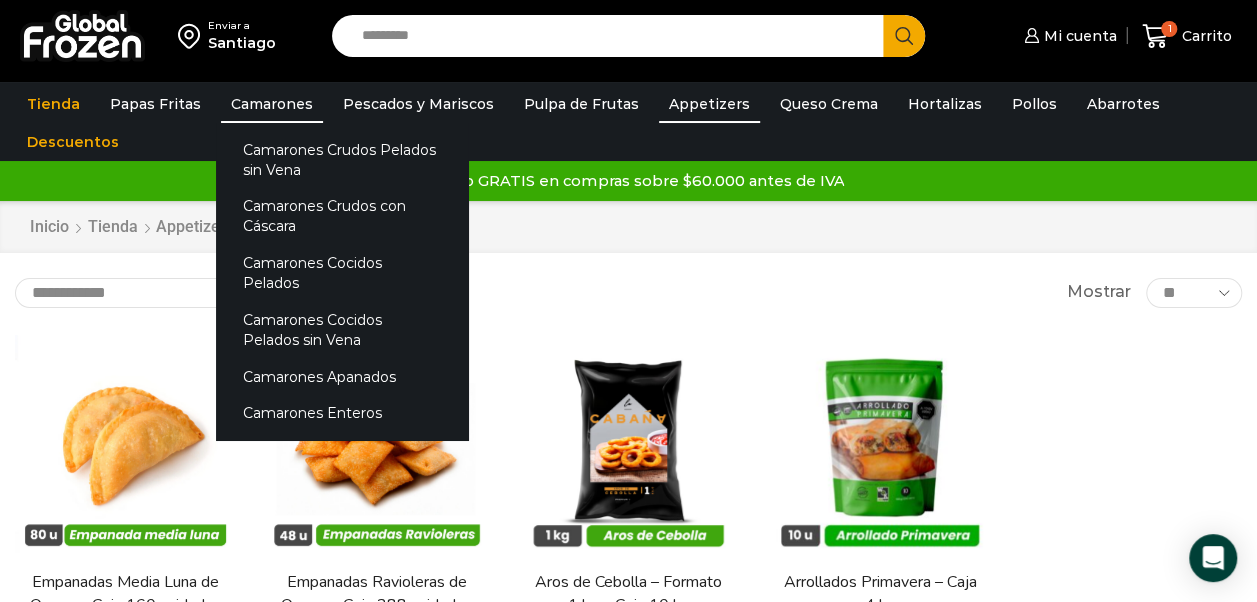 click on "Camarones" at bounding box center (272, 104) 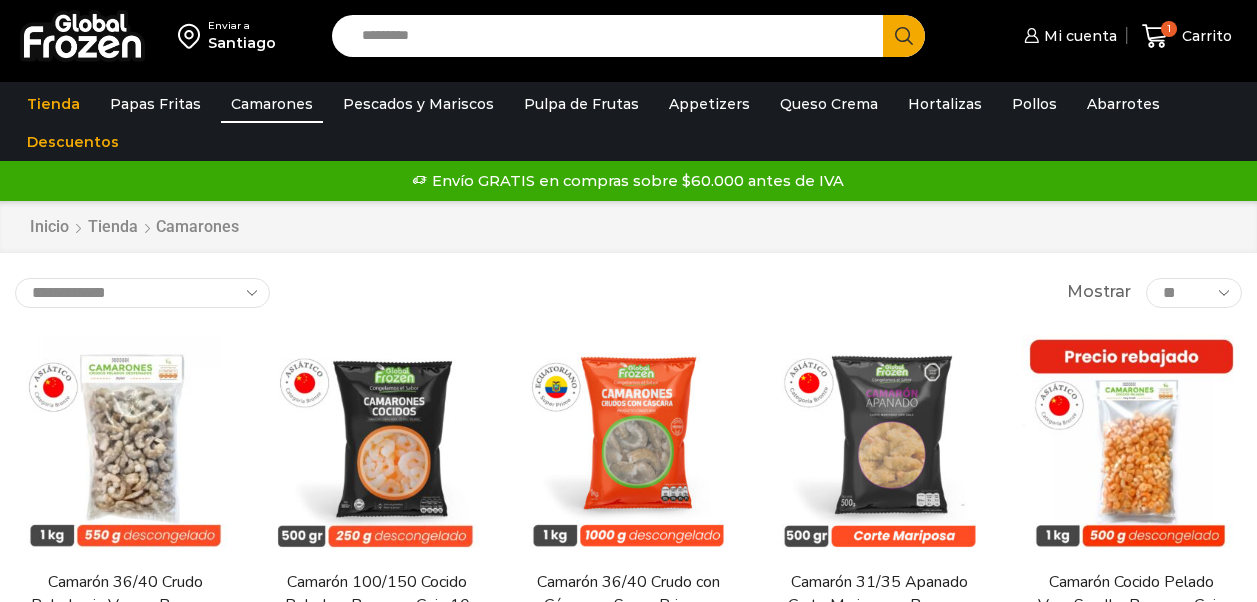 scroll, scrollTop: 0, scrollLeft: 0, axis: both 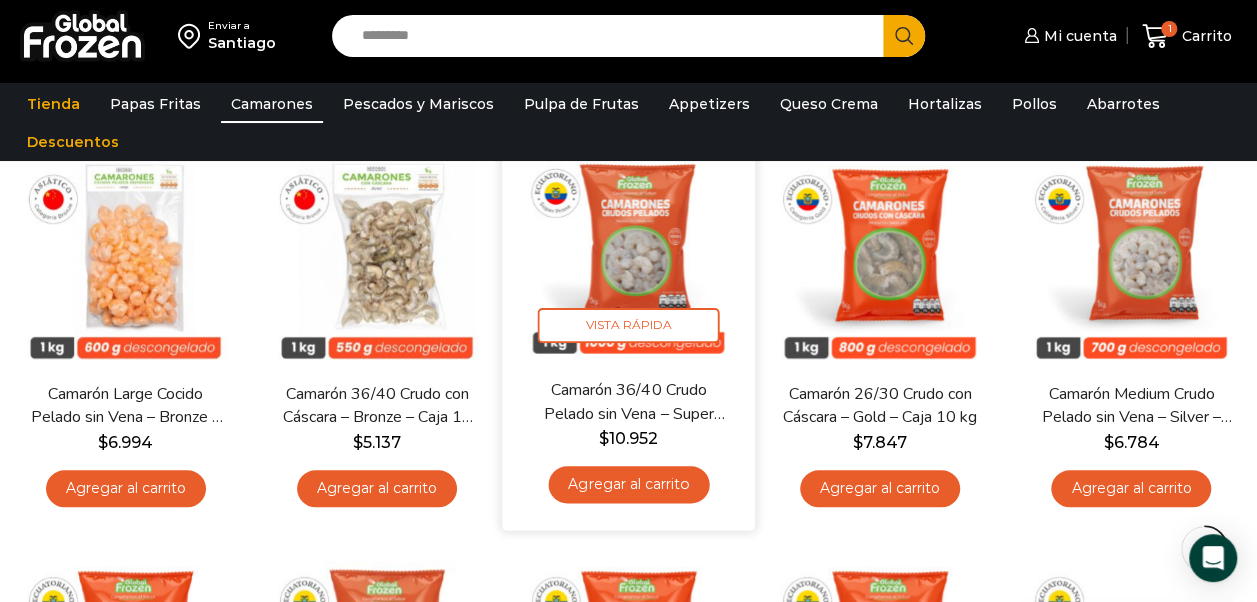 click at bounding box center (628, 251) 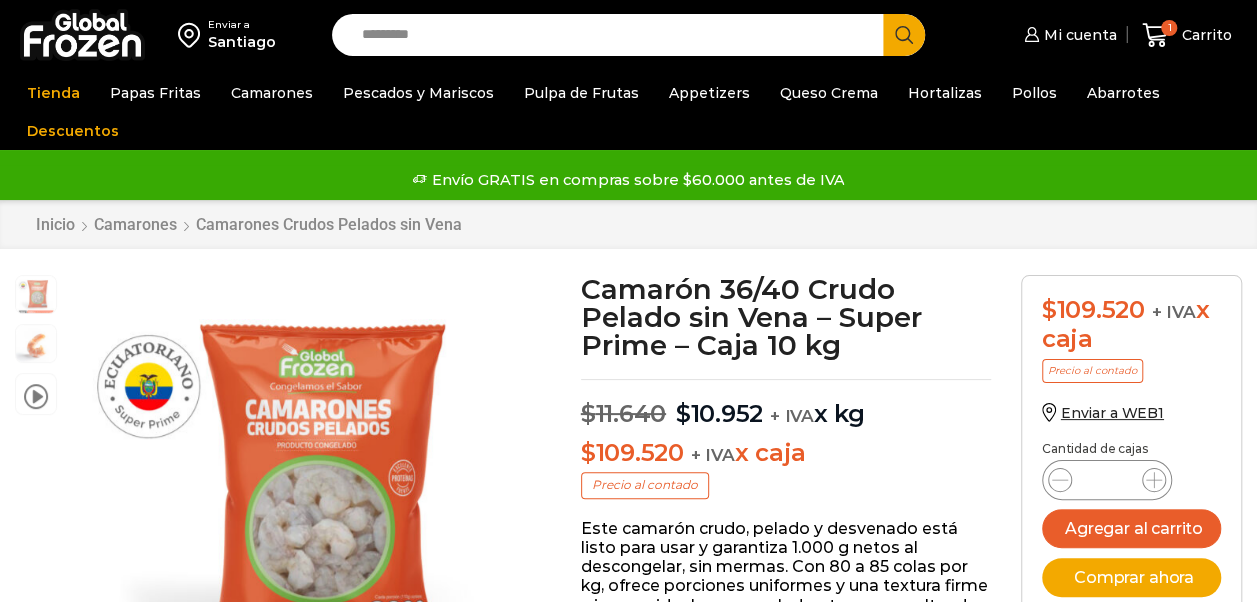 scroll, scrollTop: 1, scrollLeft: 0, axis: vertical 